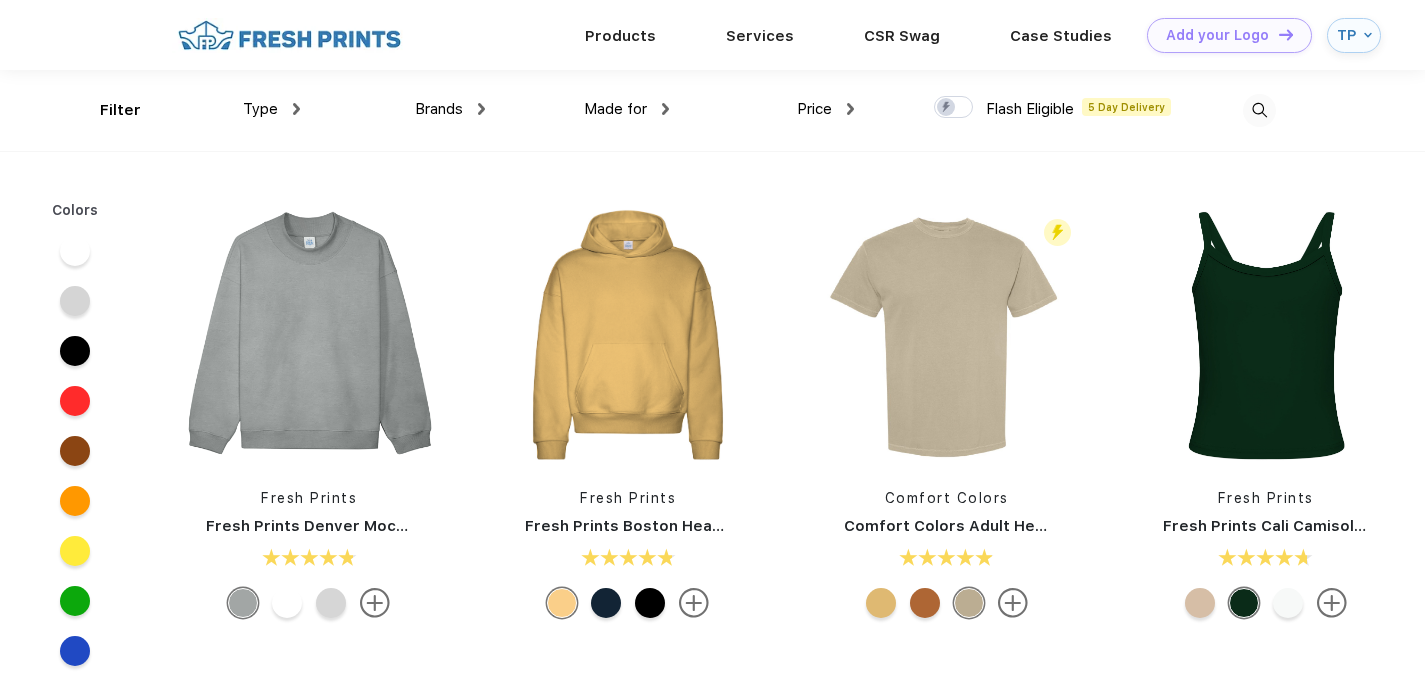 scroll, scrollTop: 0, scrollLeft: 0, axis: both 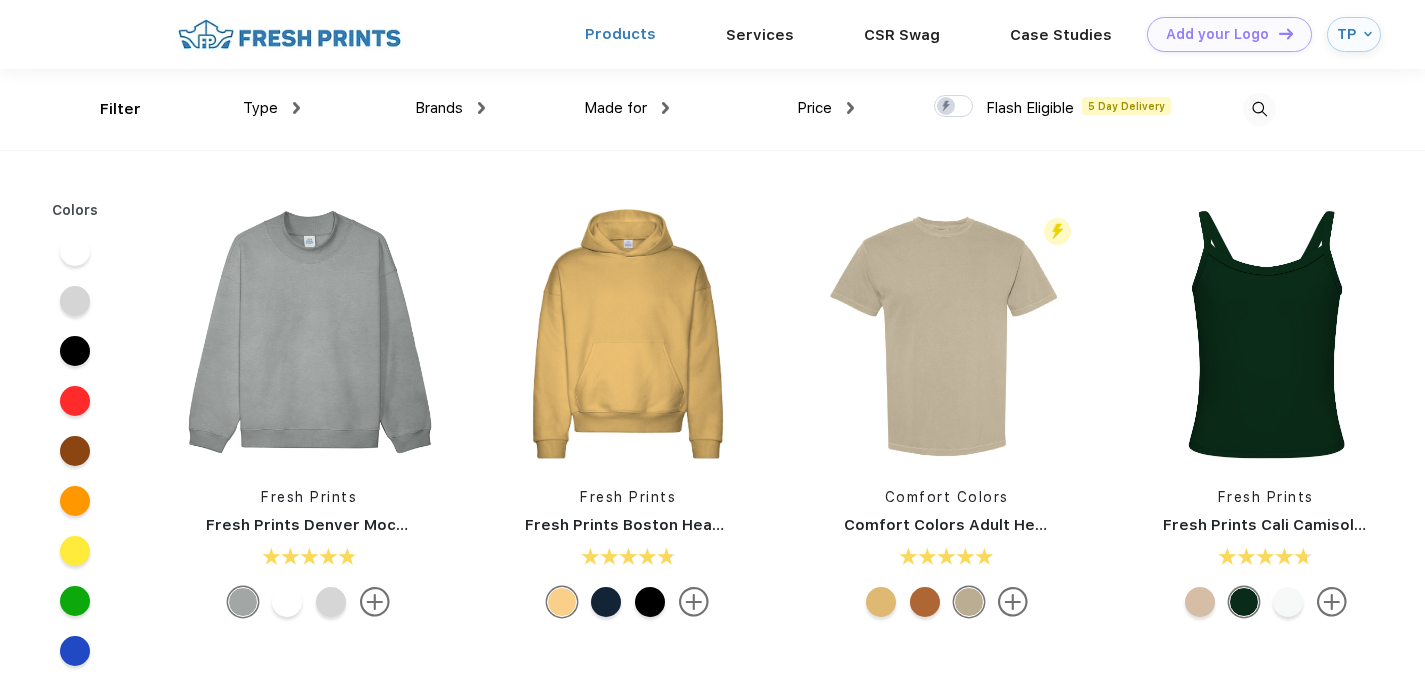 click on "Products" at bounding box center (620, 34) 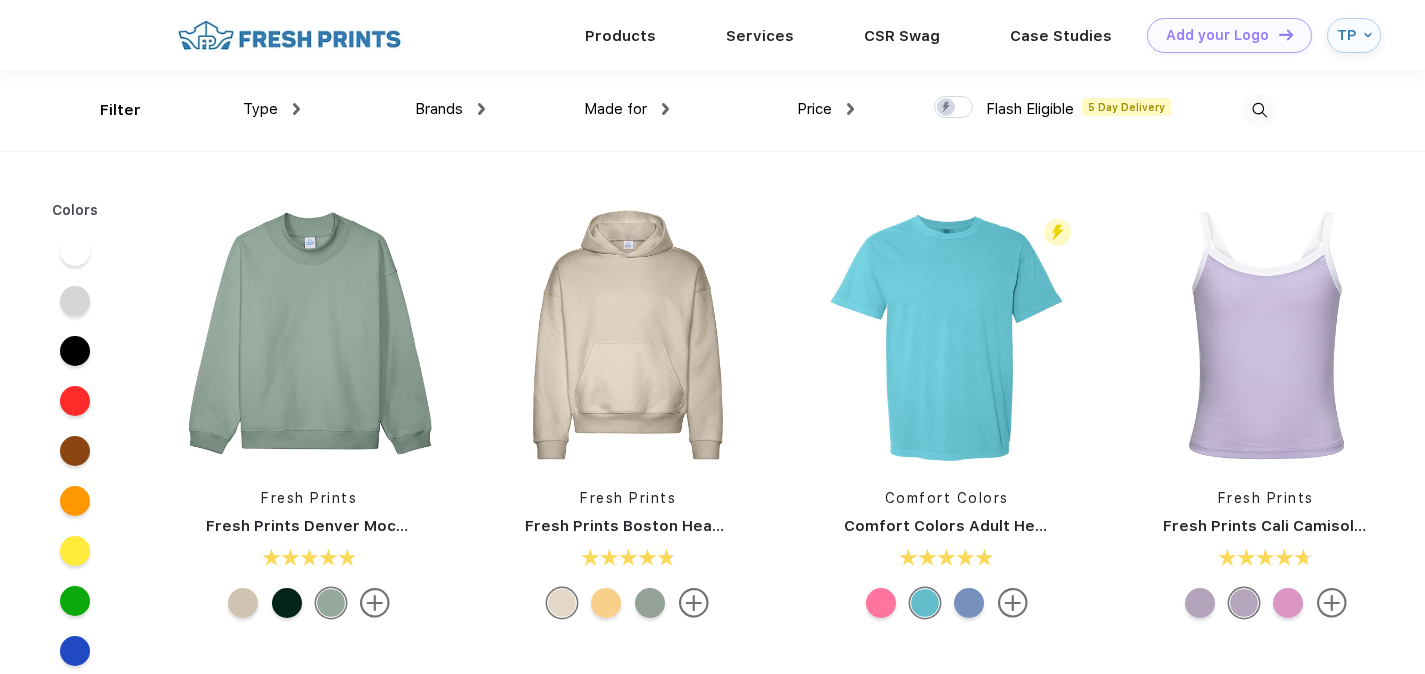 scroll, scrollTop: 0, scrollLeft: 0, axis: both 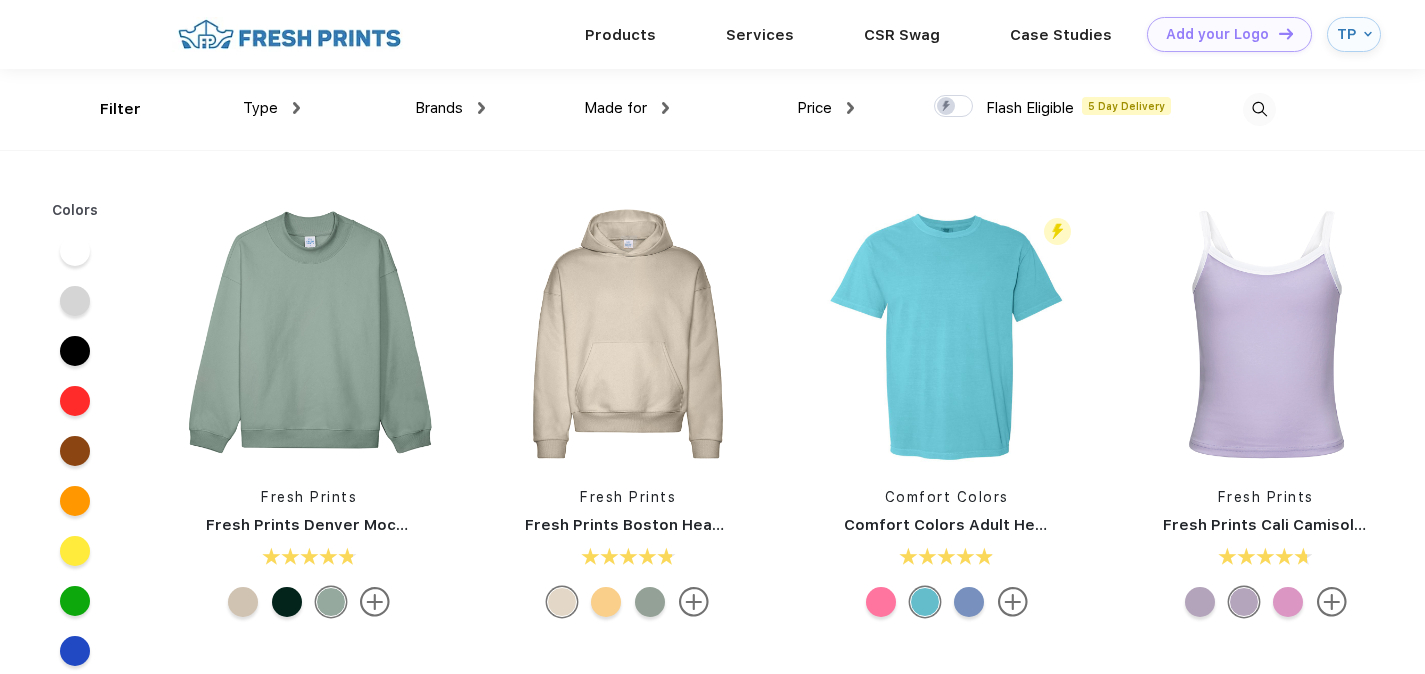 click at bounding box center [1259, 109] 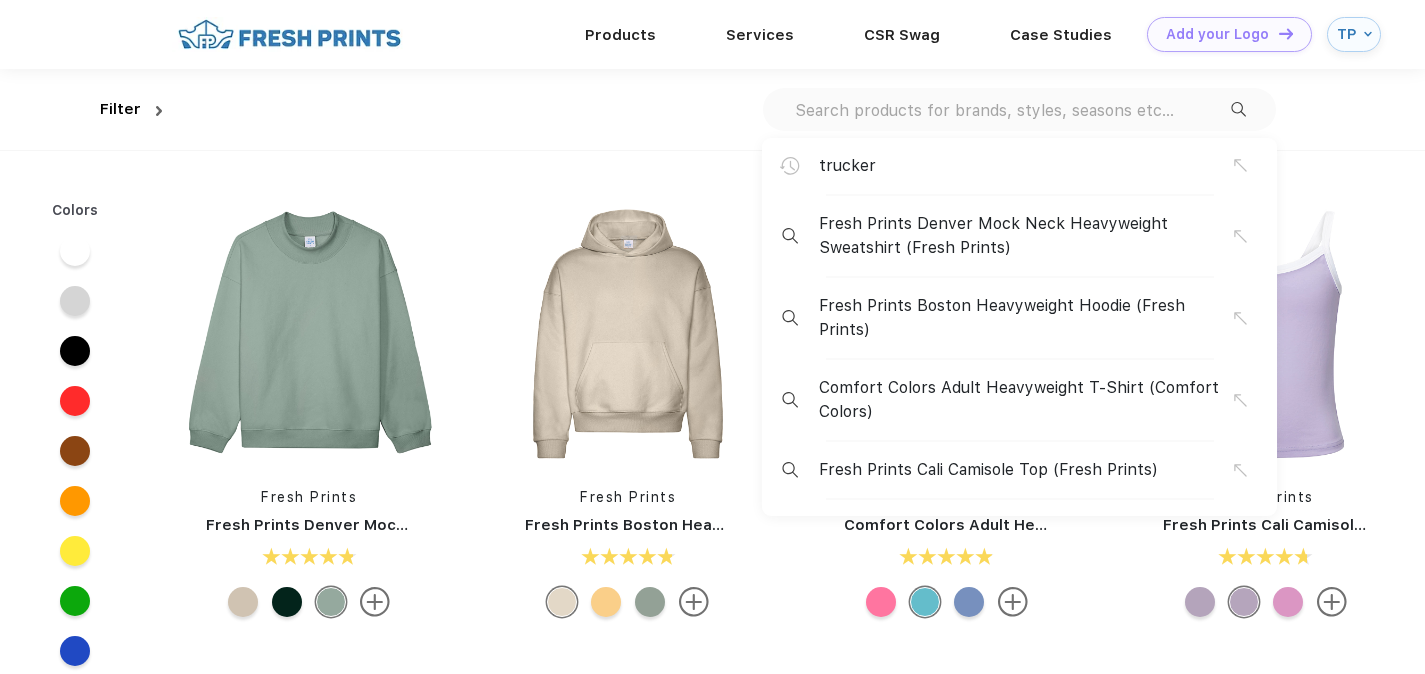 click at bounding box center (1012, 110) 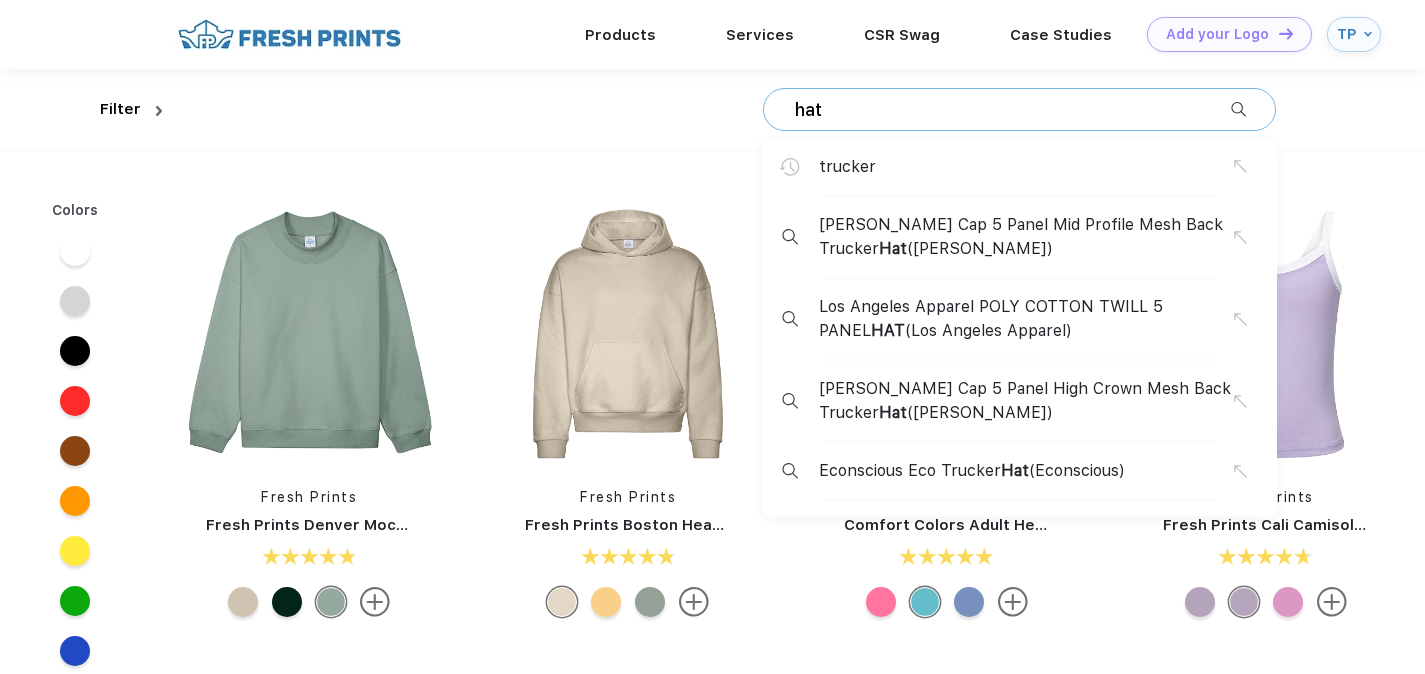 type on "hat" 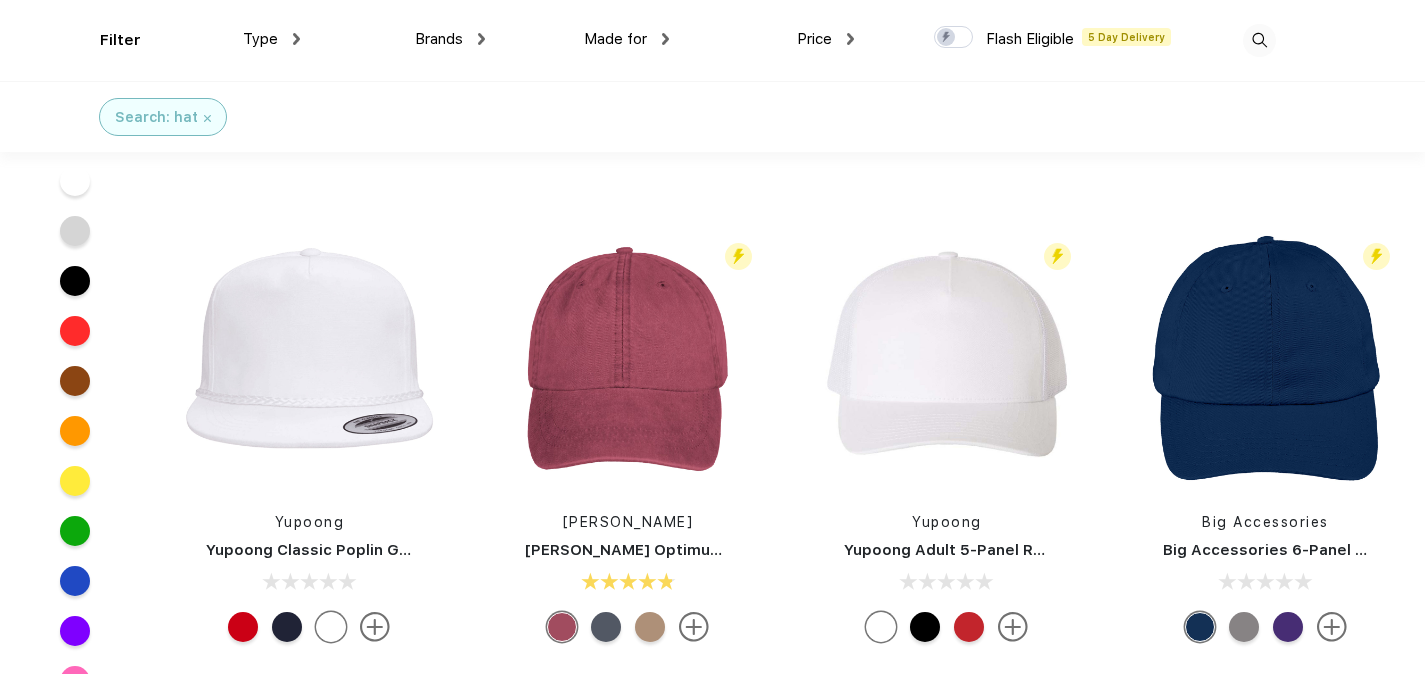 scroll, scrollTop: 3926, scrollLeft: 0, axis: vertical 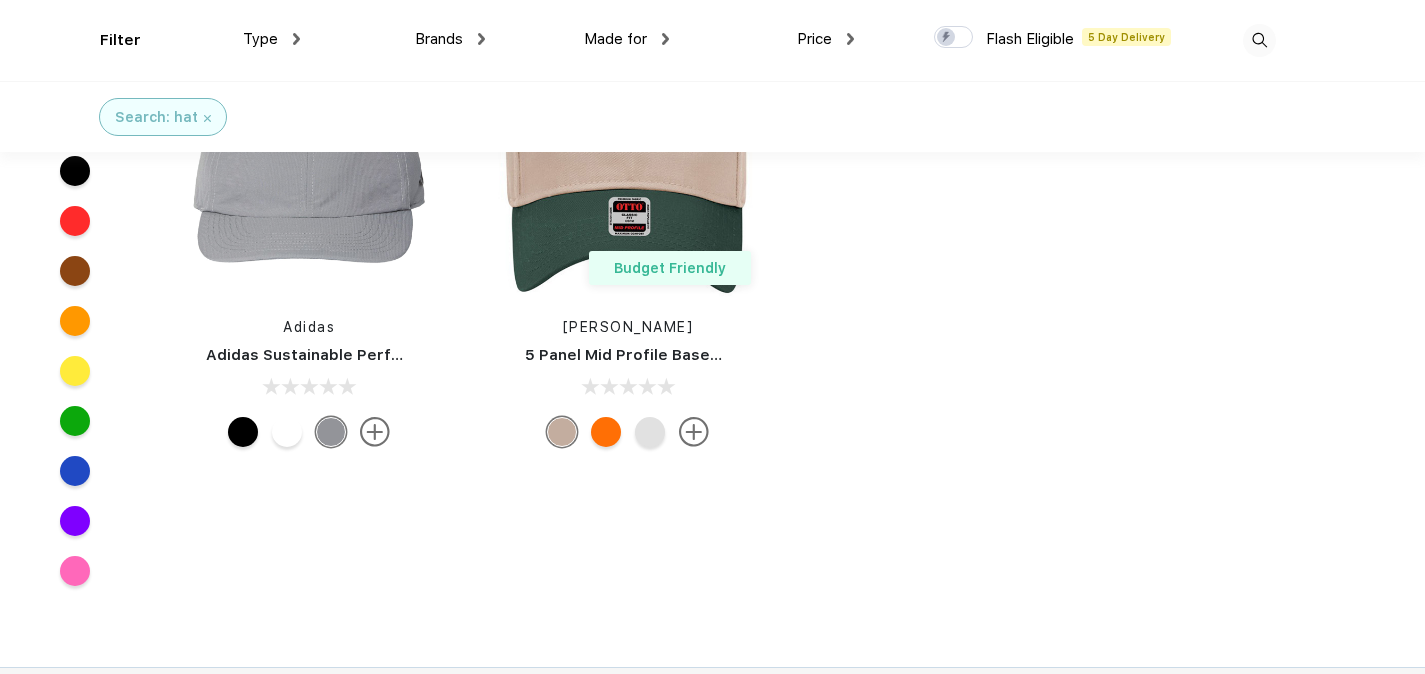 drag, startPoint x: 1221, startPoint y: 349, endPoint x: 1061, endPoint y: 0, distance: 383.92838 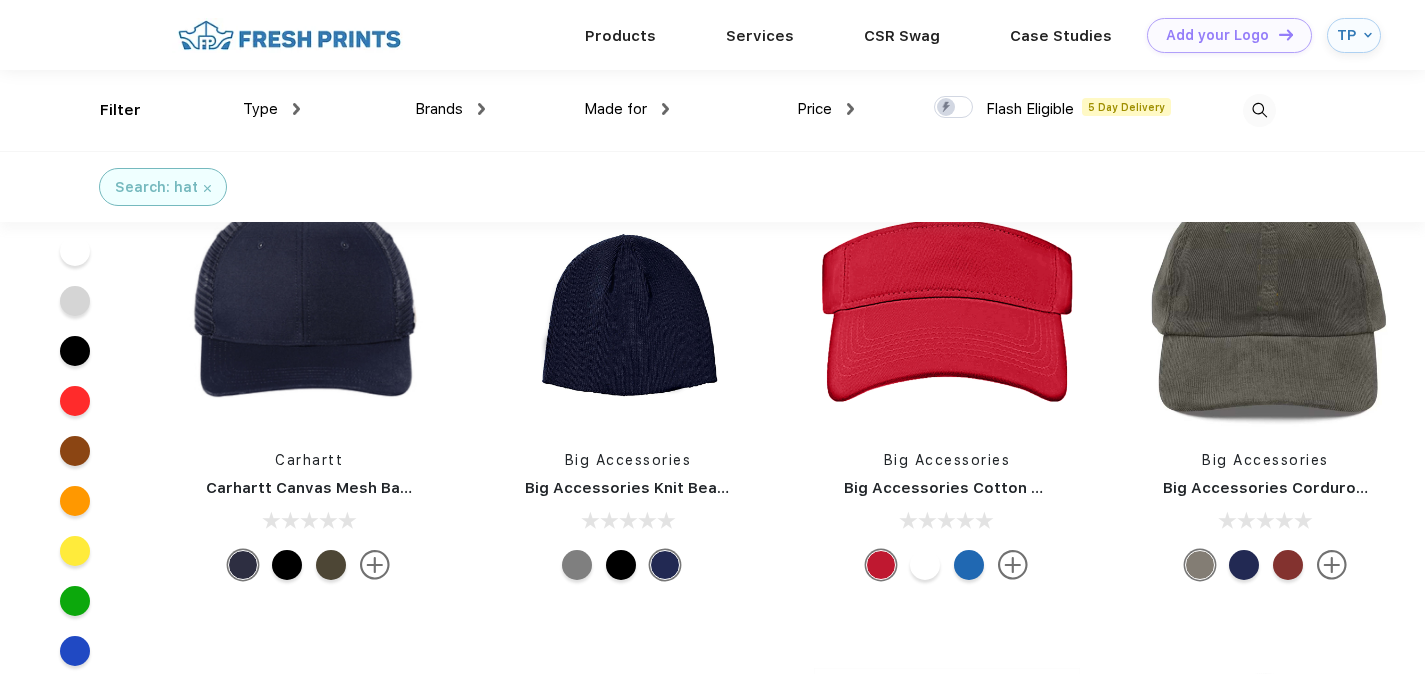scroll, scrollTop: 8366, scrollLeft: 0, axis: vertical 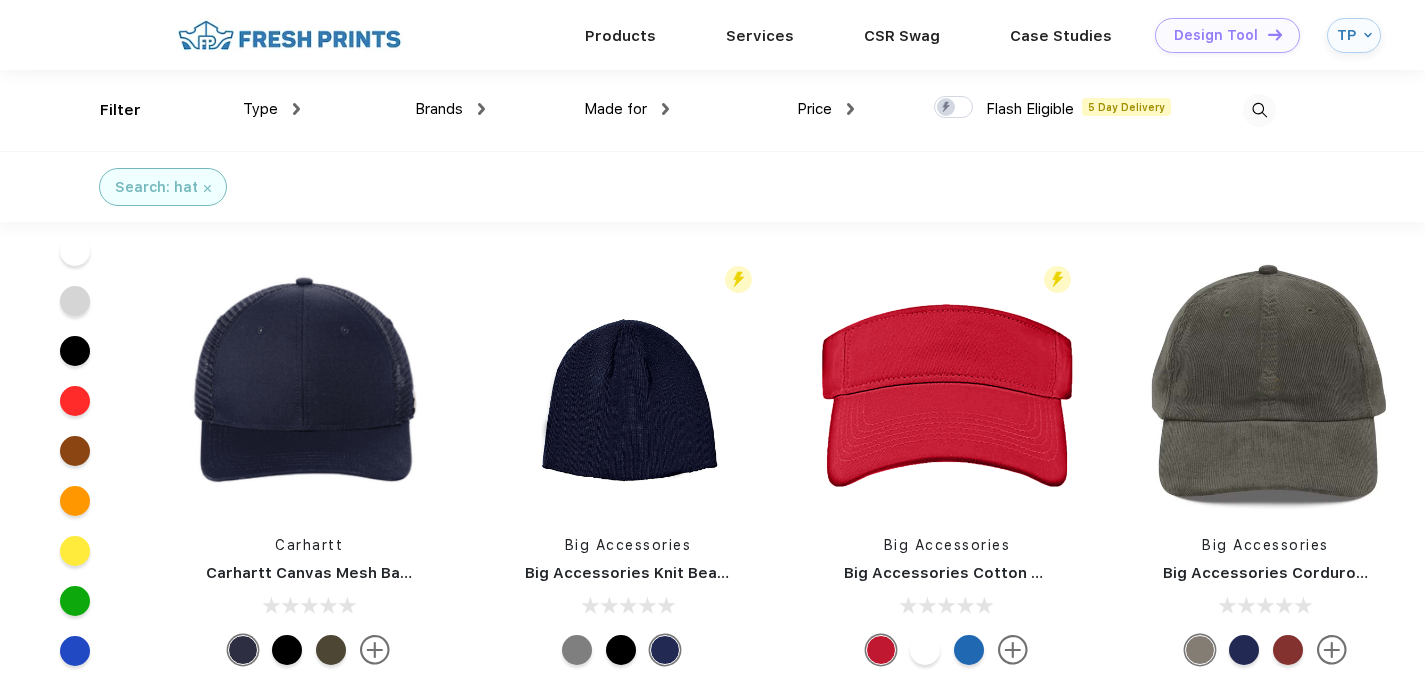 drag, startPoint x: 1326, startPoint y: 570, endPoint x: 1229, endPoint y: 31, distance: 547.6586 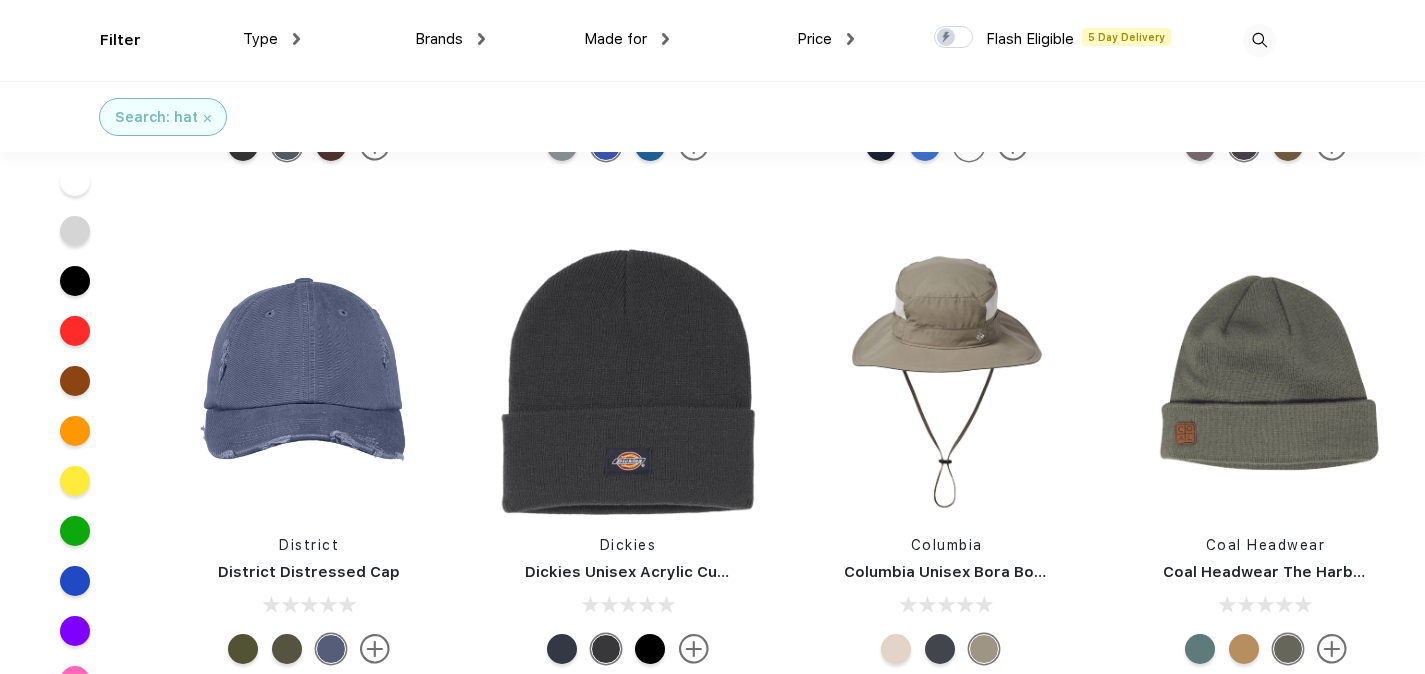scroll, scrollTop: 8006, scrollLeft: 0, axis: vertical 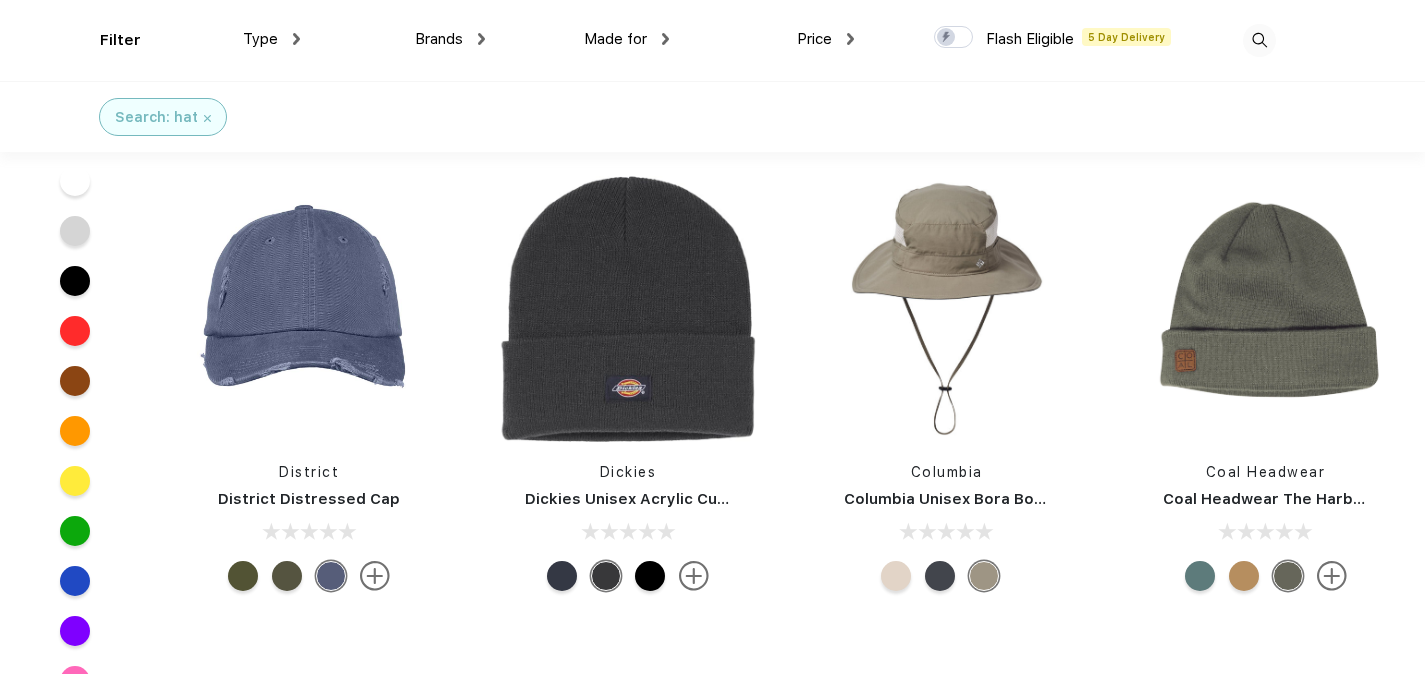 click at bounding box center (287, 576) 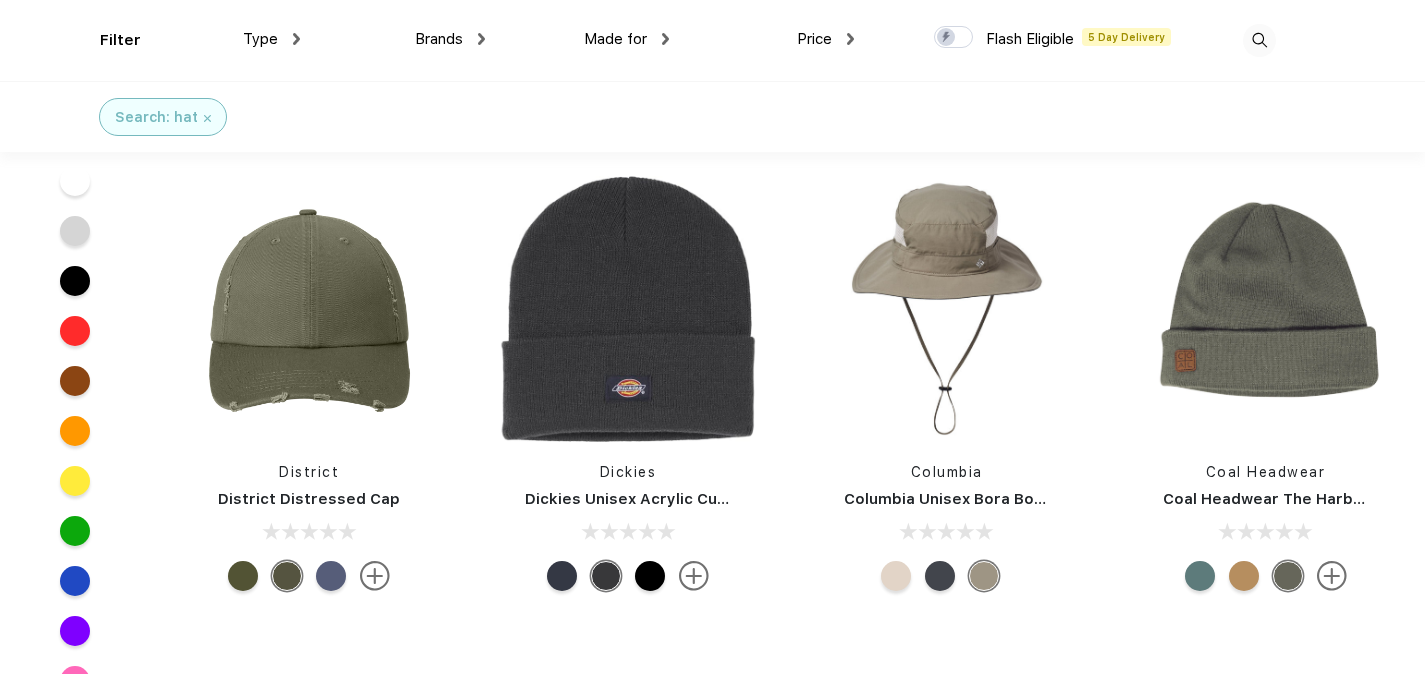 click at bounding box center [243, 576] 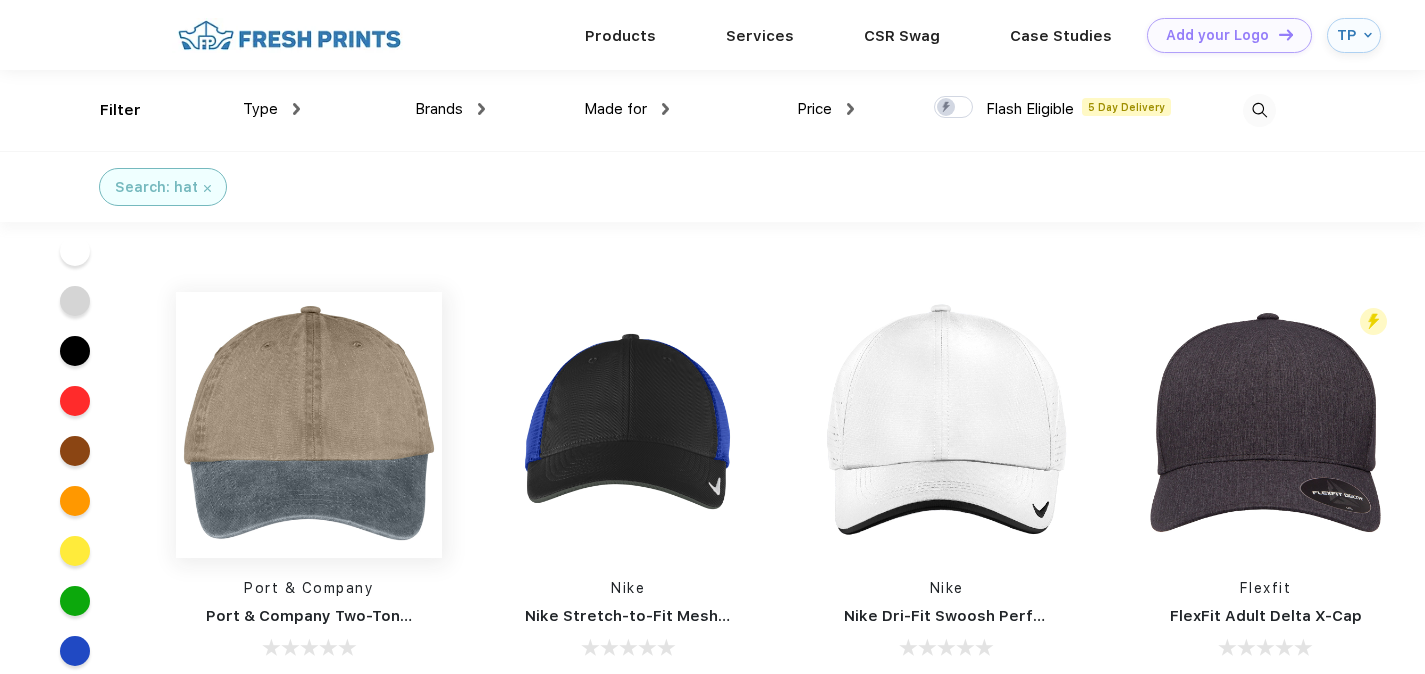 scroll, scrollTop: 7463, scrollLeft: 0, axis: vertical 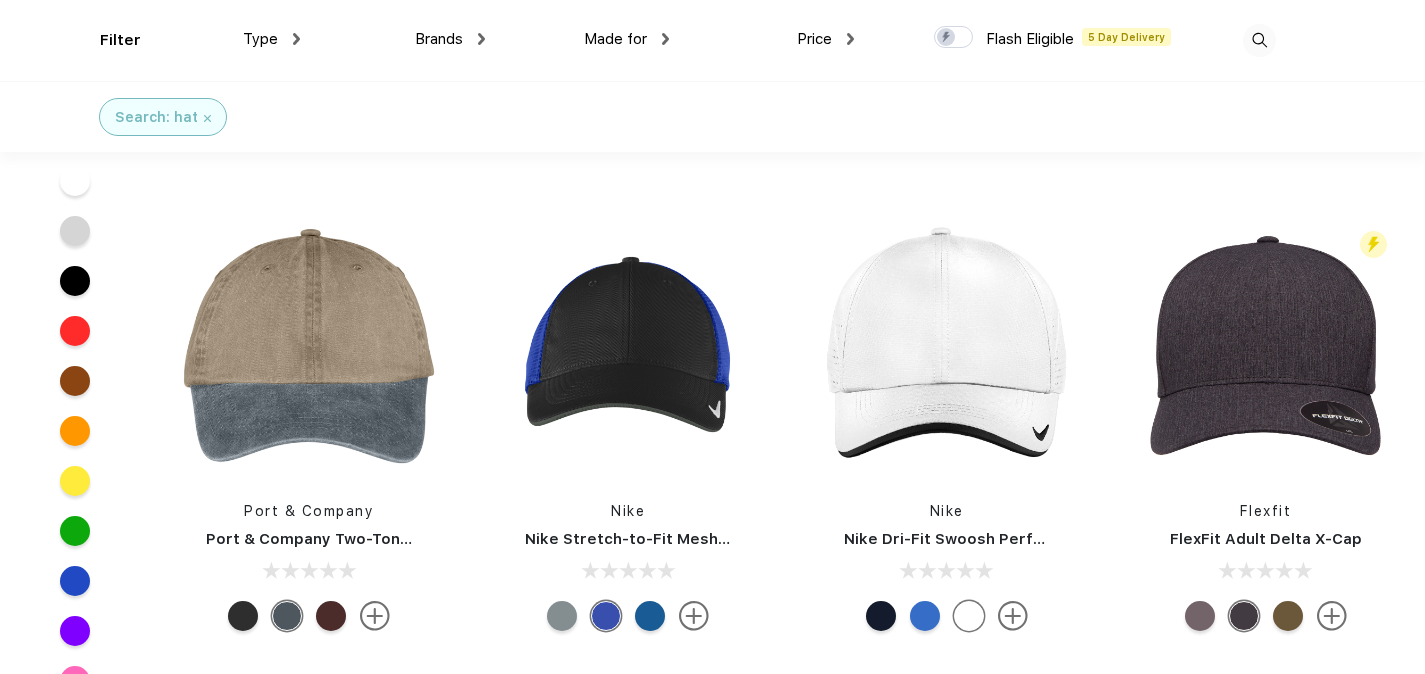 click at bounding box center (331, 616) 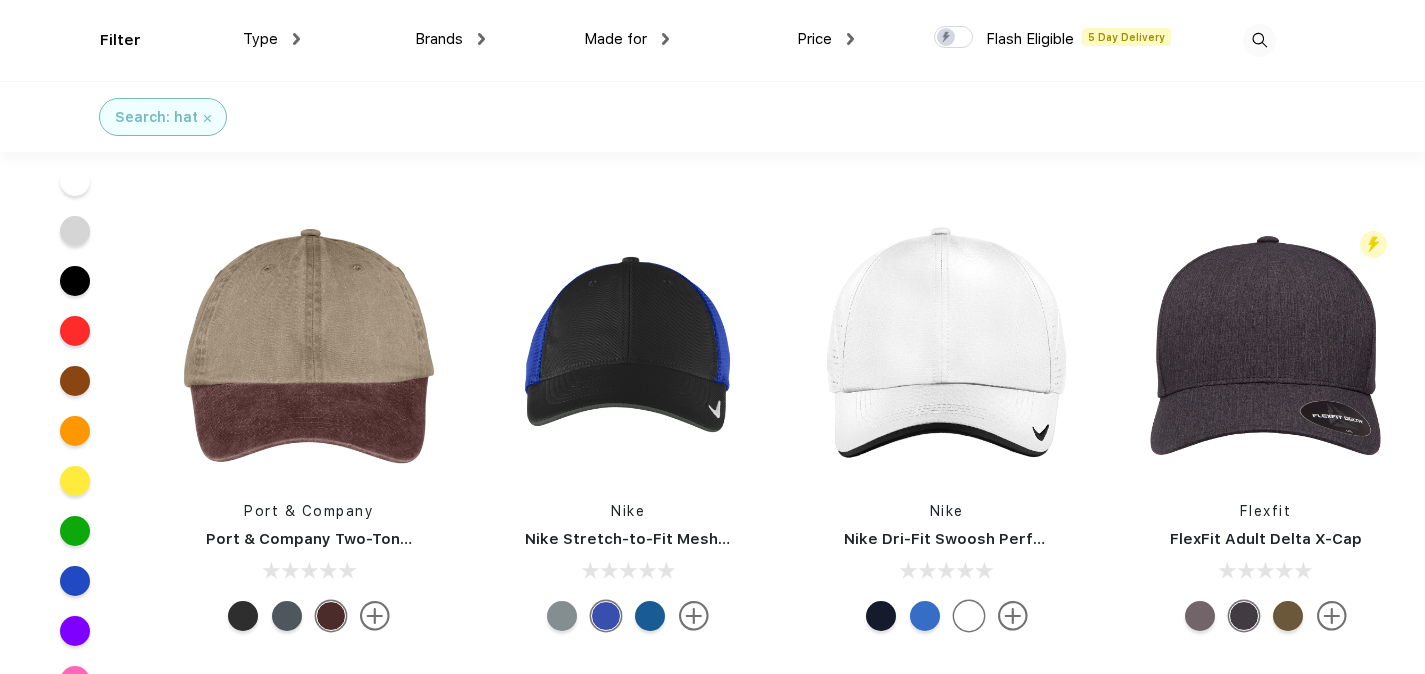 click at bounding box center (287, 616) 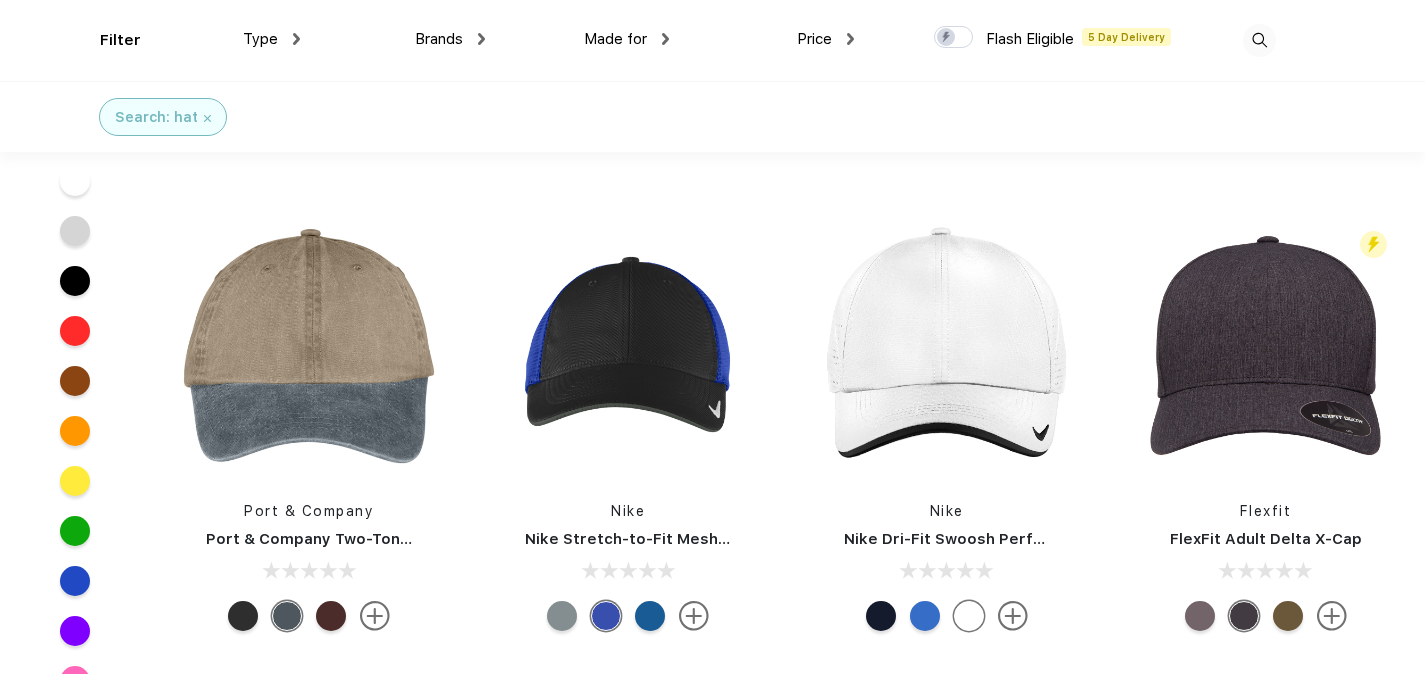 click at bounding box center [243, 616] 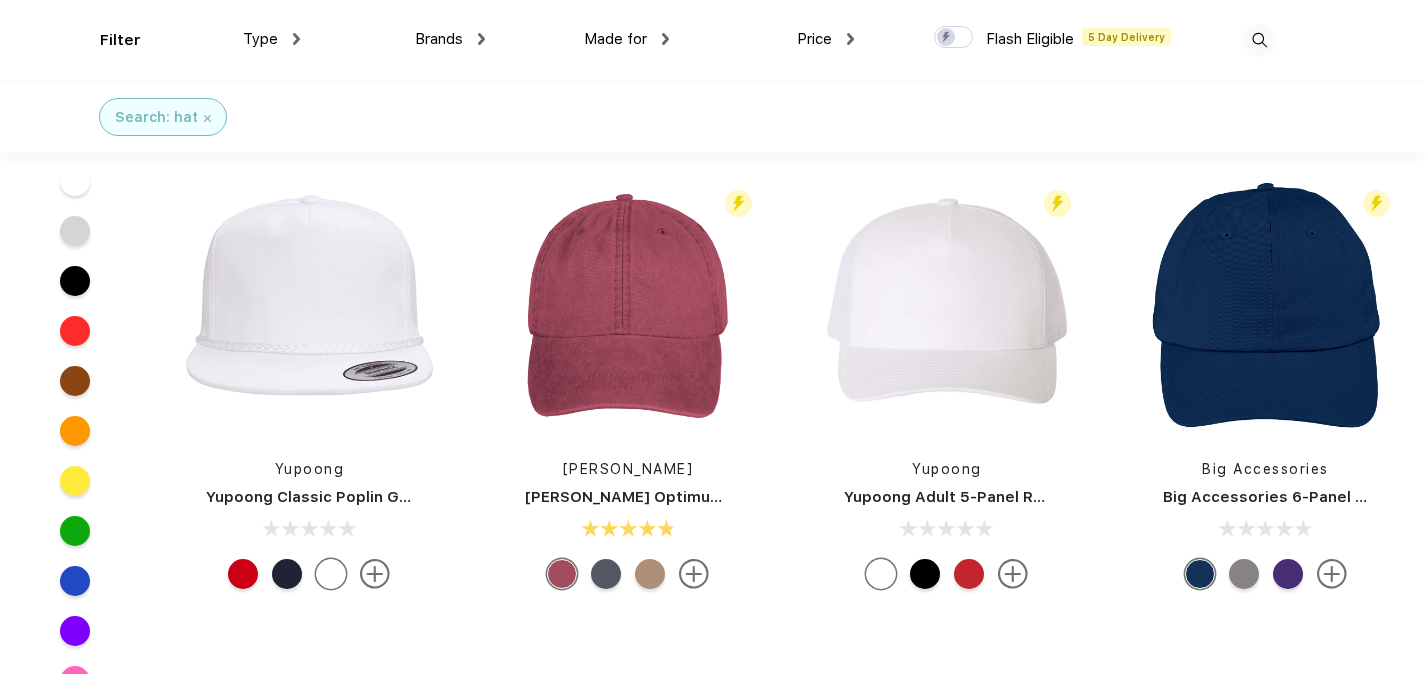 scroll, scrollTop: 3996, scrollLeft: 0, axis: vertical 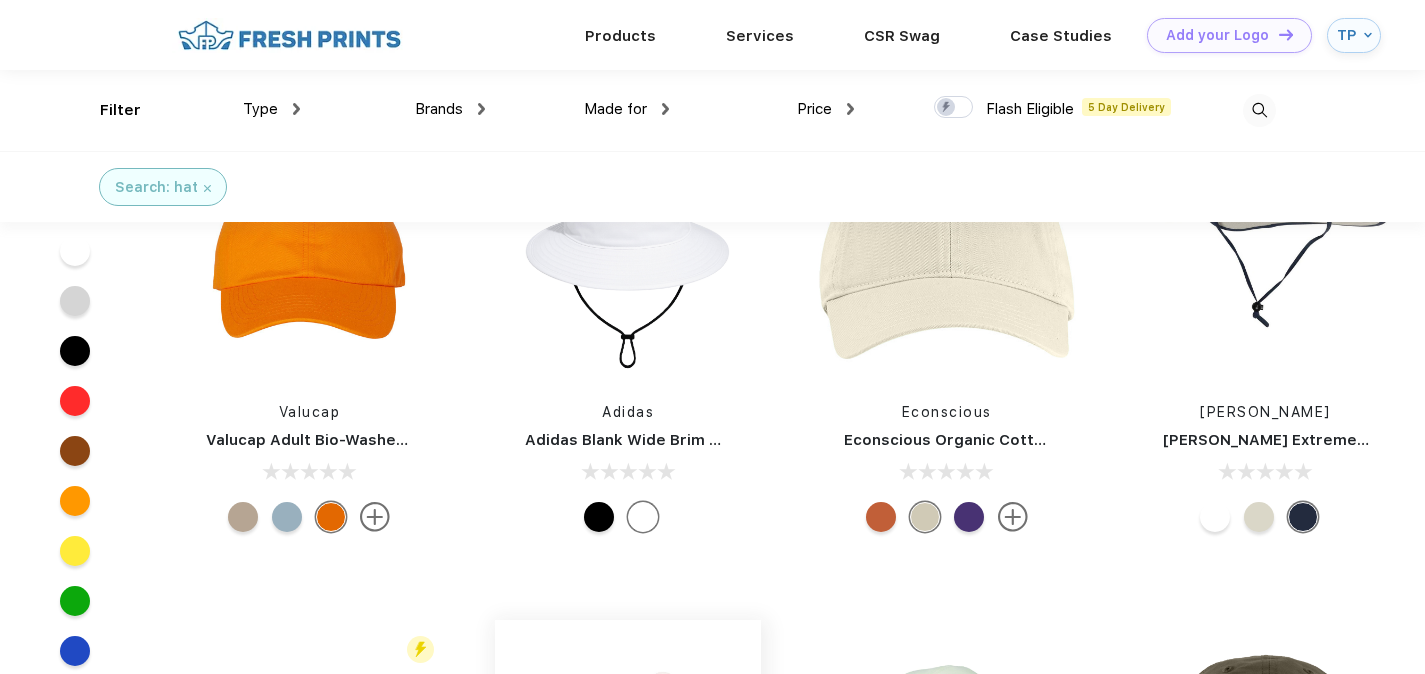 drag, startPoint x: 550, startPoint y: 478, endPoint x: 607, endPoint y: 657, distance: 187.85632 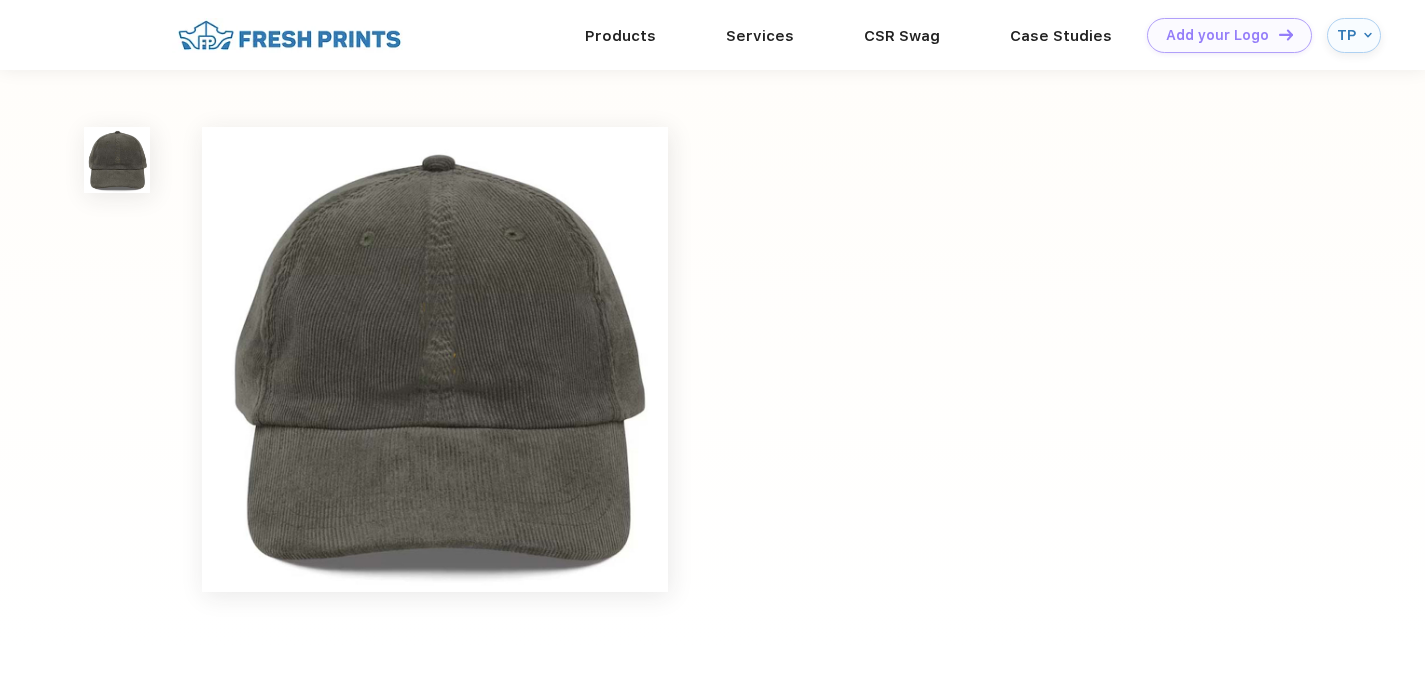 scroll, scrollTop: 0, scrollLeft: 0, axis: both 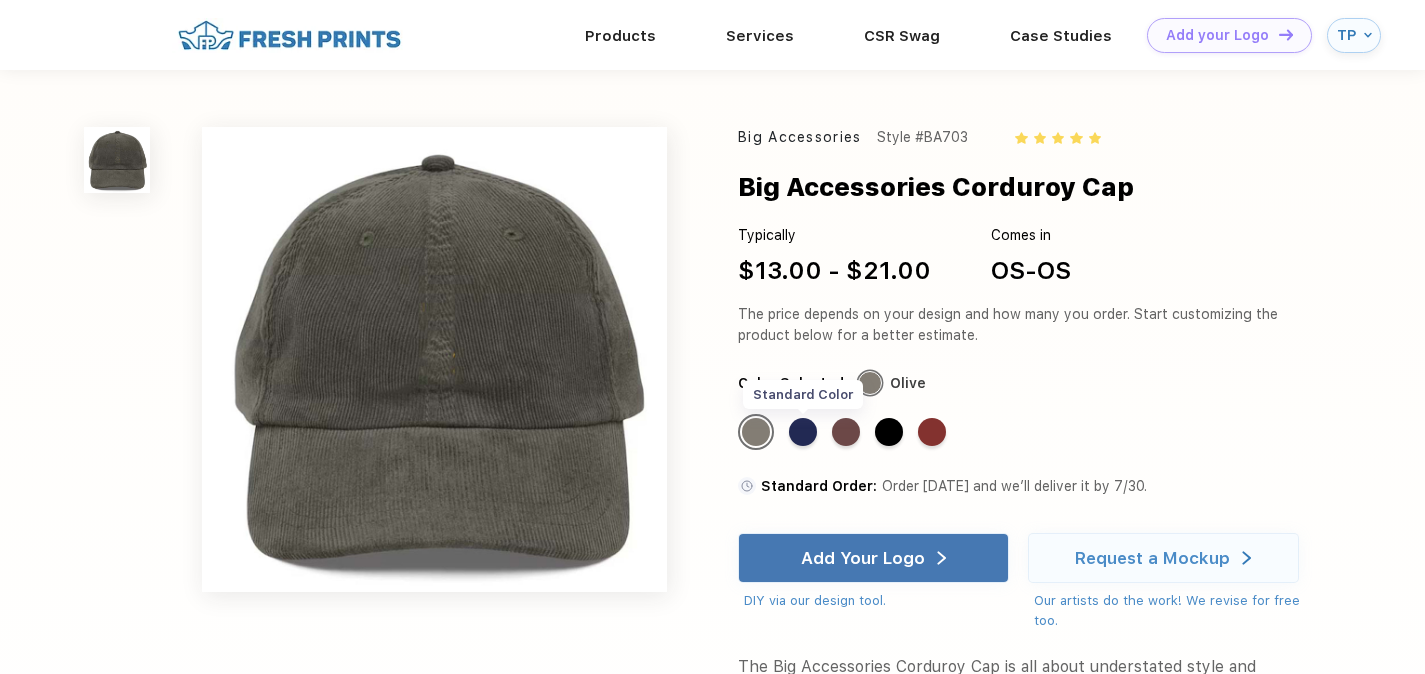 click on "Standard Color" at bounding box center (803, 432) 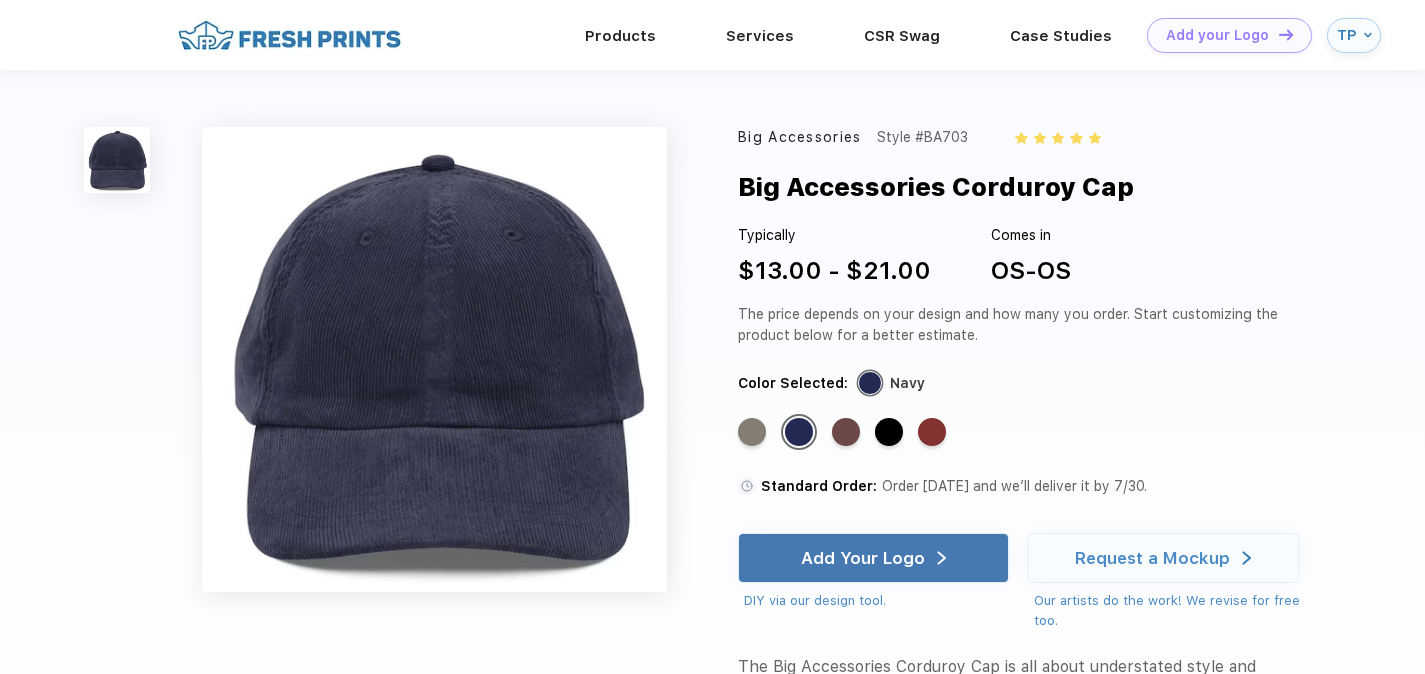 click on "Standard Color Standard Color Standard Color Standard Color Standard Color" at bounding box center [1014, 439] 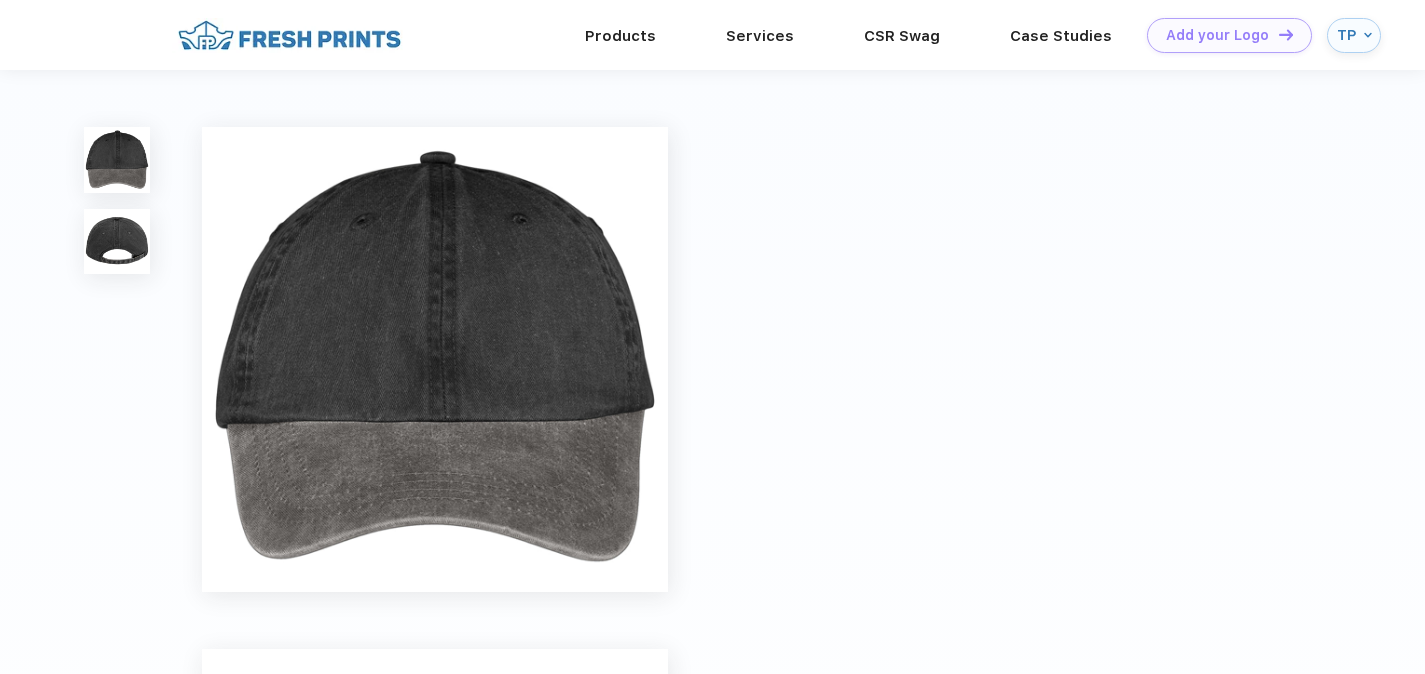 scroll, scrollTop: 0, scrollLeft: 0, axis: both 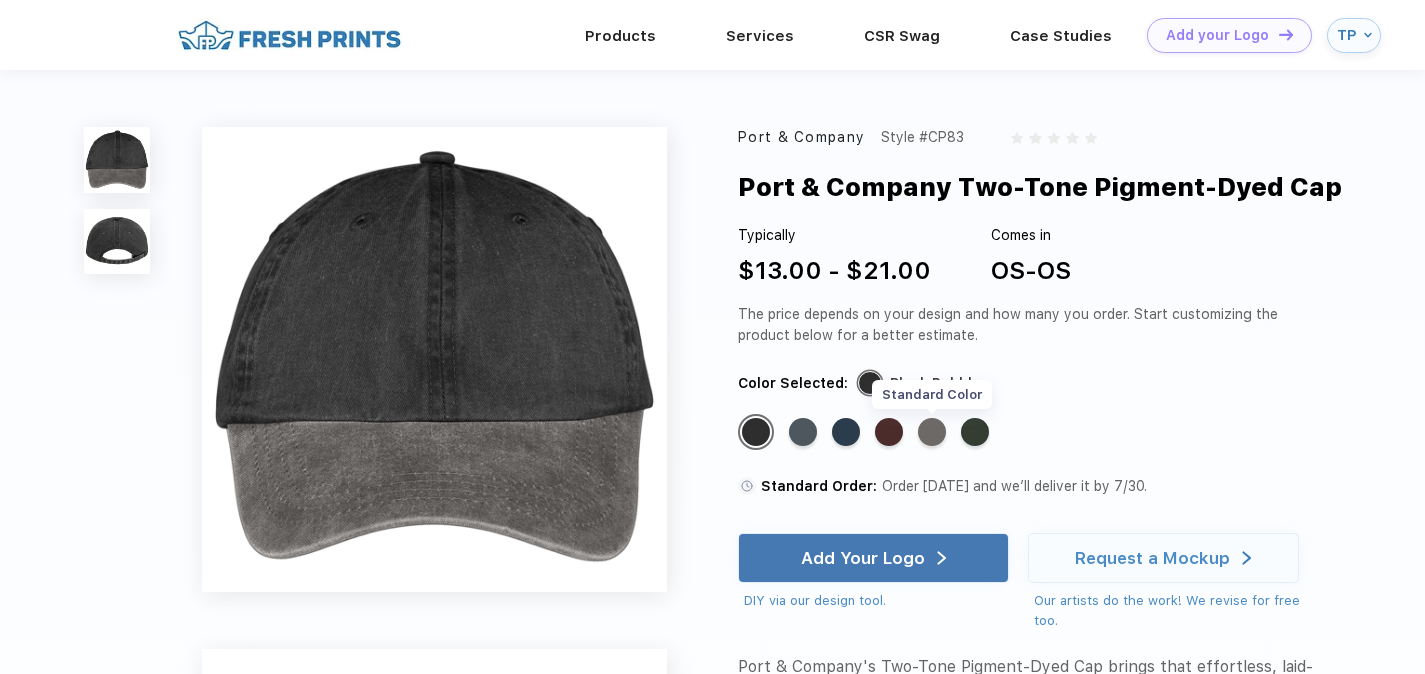 click on "Standard Color" at bounding box center (932, 432) 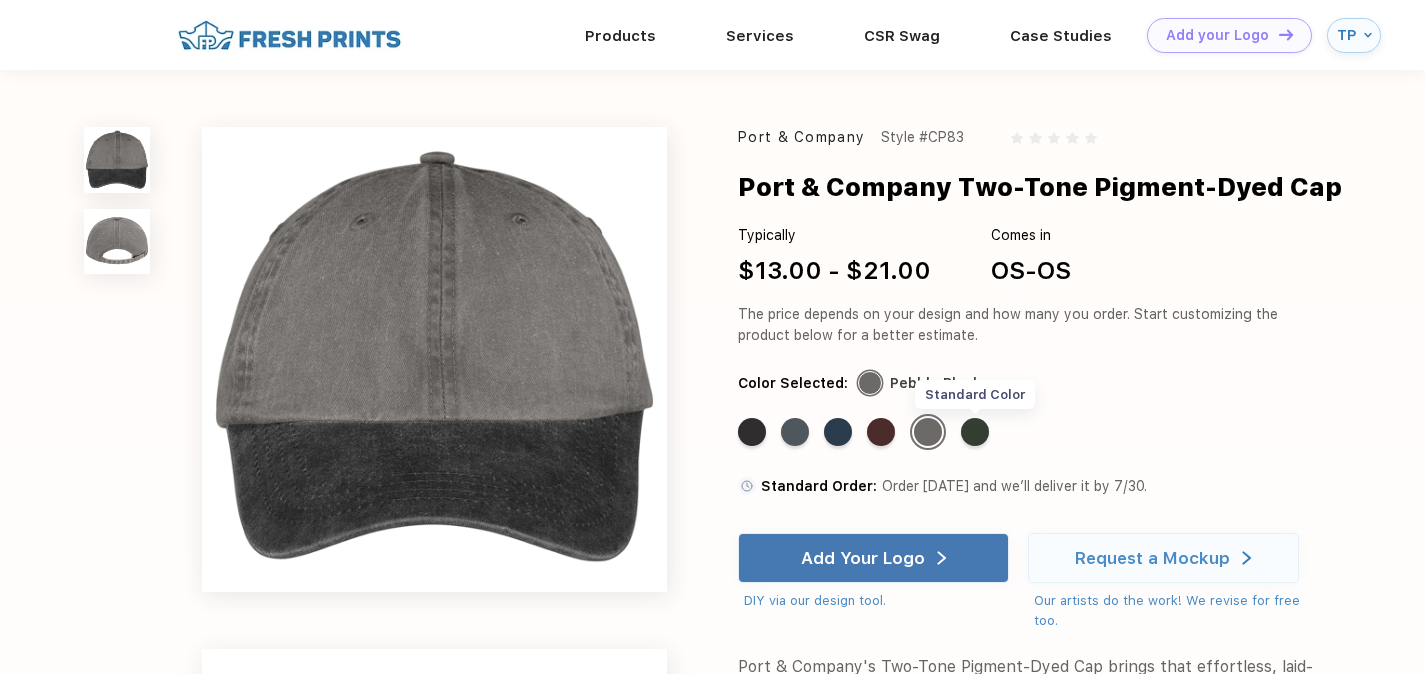click on "Standard Color" at bounding box center [975, 432] 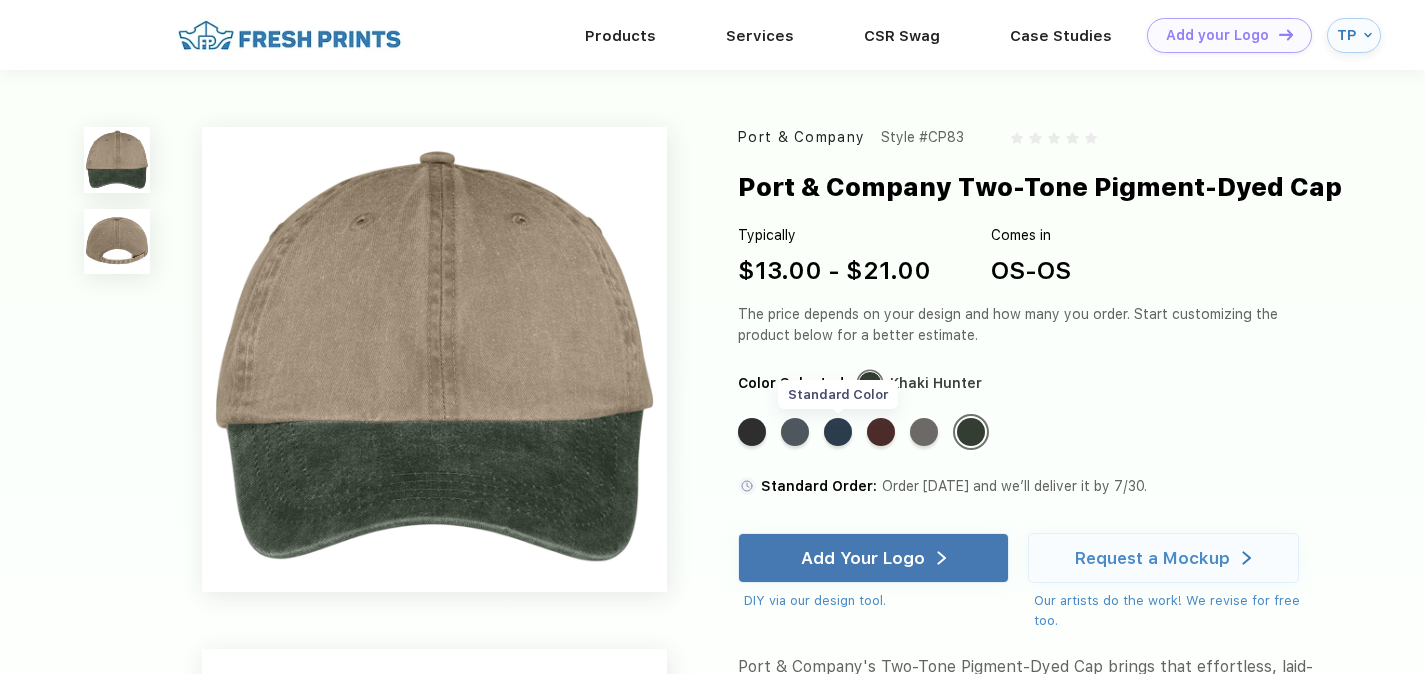 click on "Standard Color" at bounding box center [838, 432] 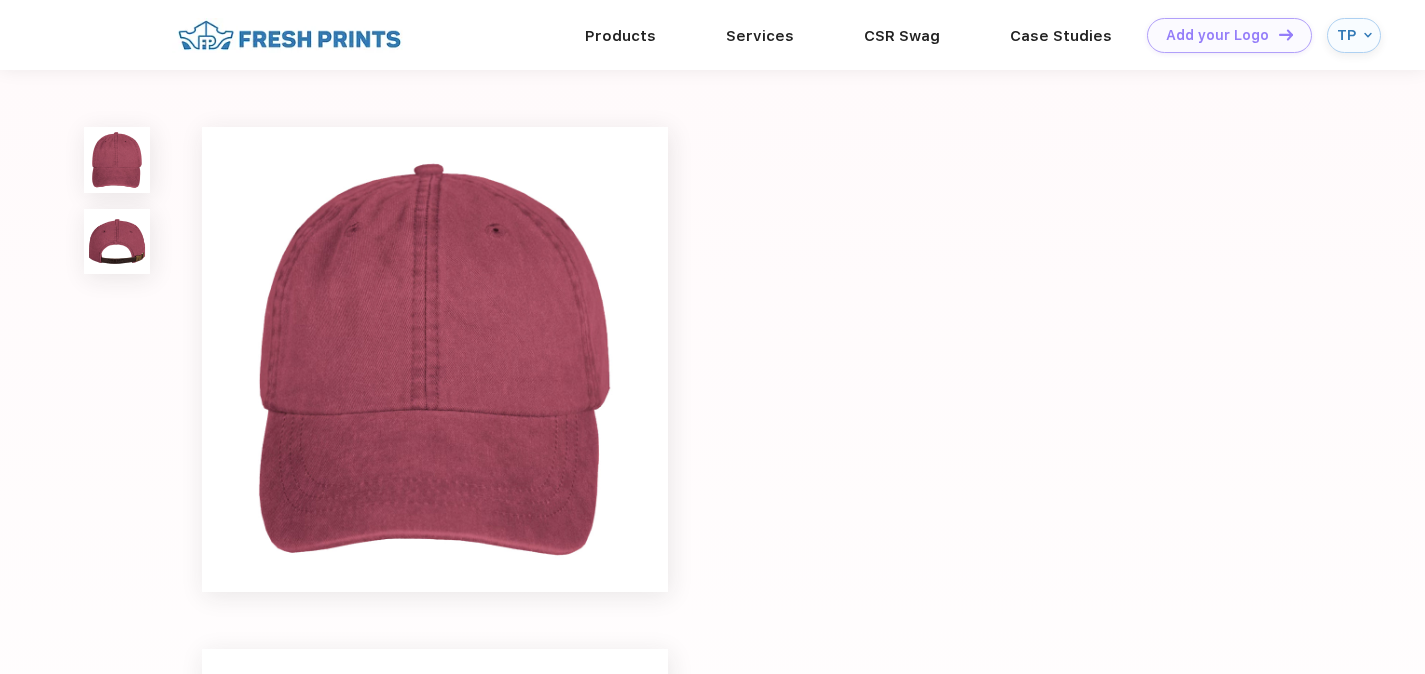 scroll, scrollTop: 0, scrollLeft: 0, axis: both 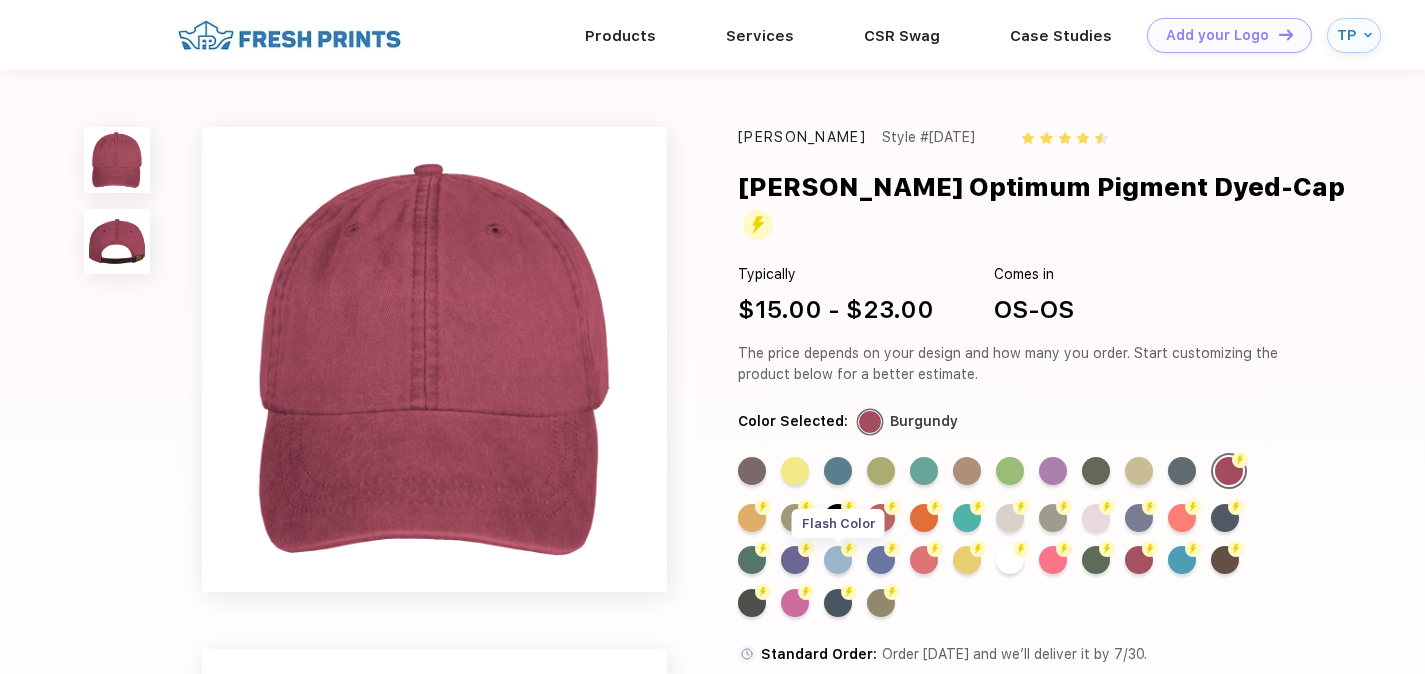click on "Flash Color" at bounding box center [838, 560] 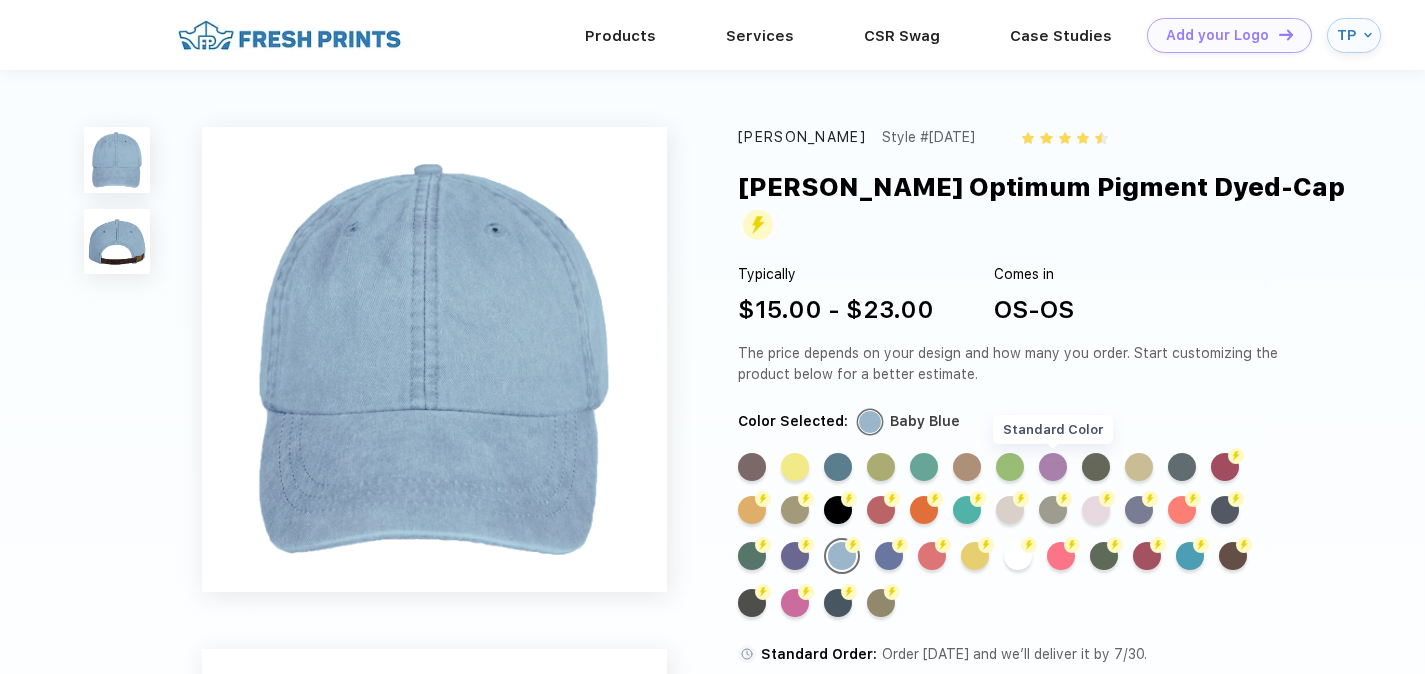 click on "Standard Color" at bounding box center (1053, 467) 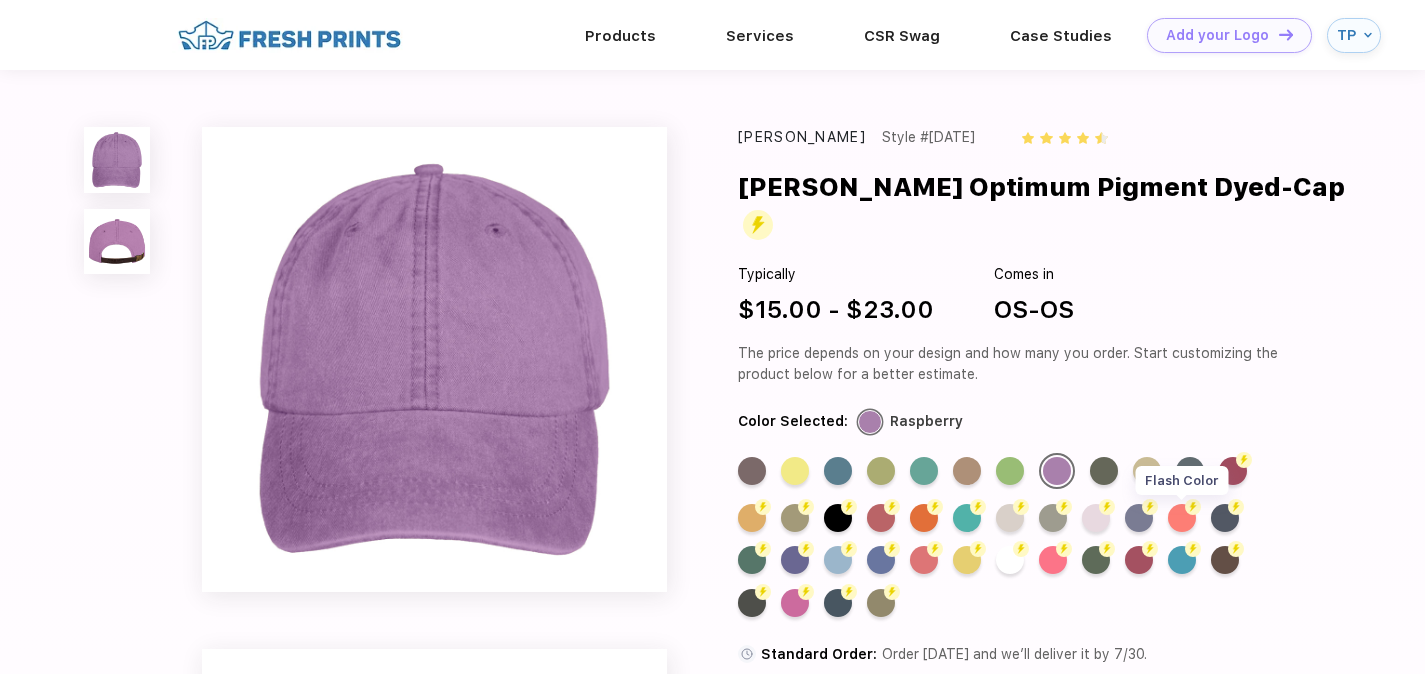 click on "Flash Color" at bounding box center [1182, 518] 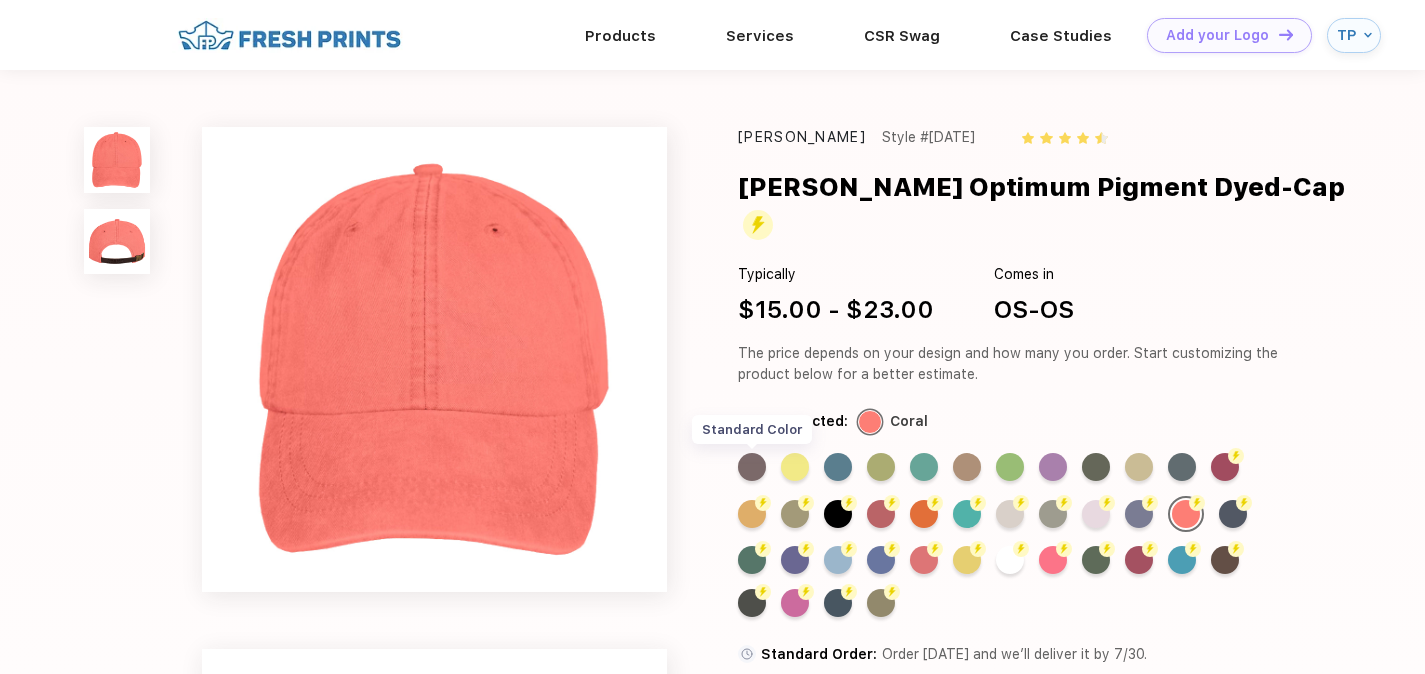 click on "Standard Color" at bounding box center (752, 467) 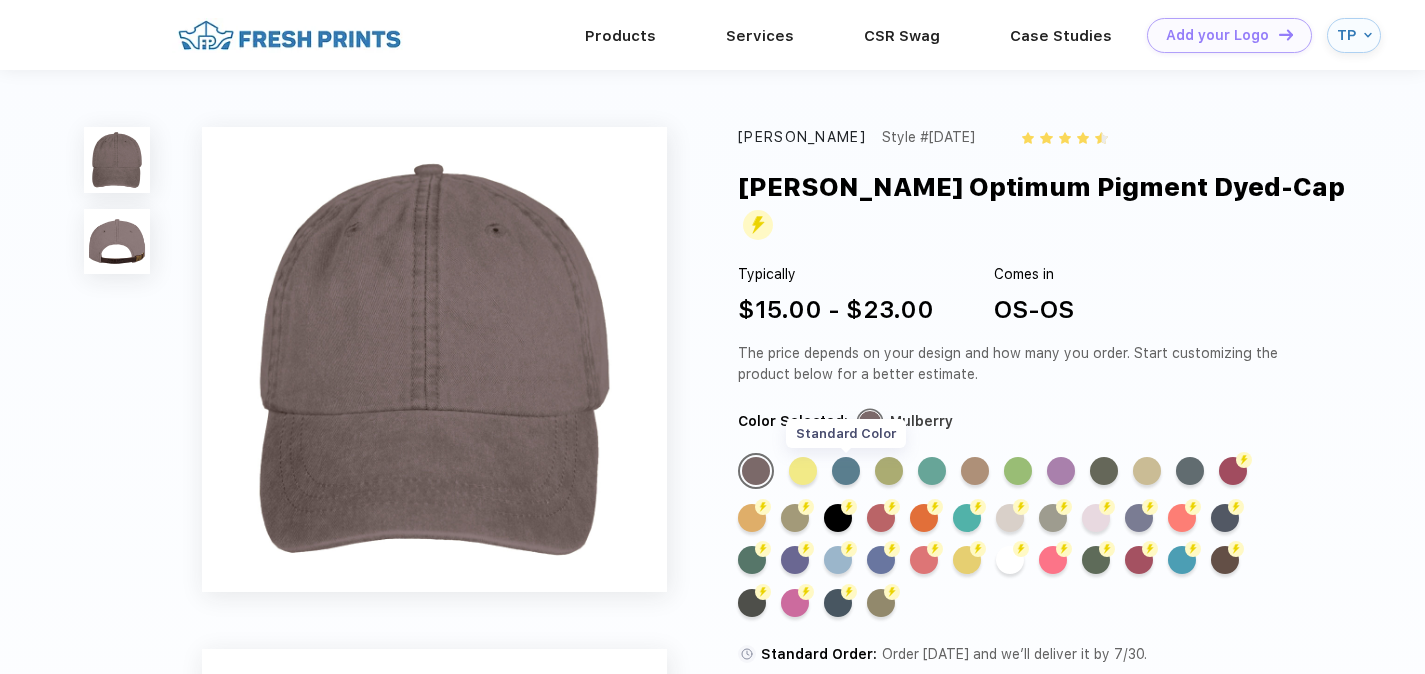 click on "Standard Color" at bounding box center [846, 471] 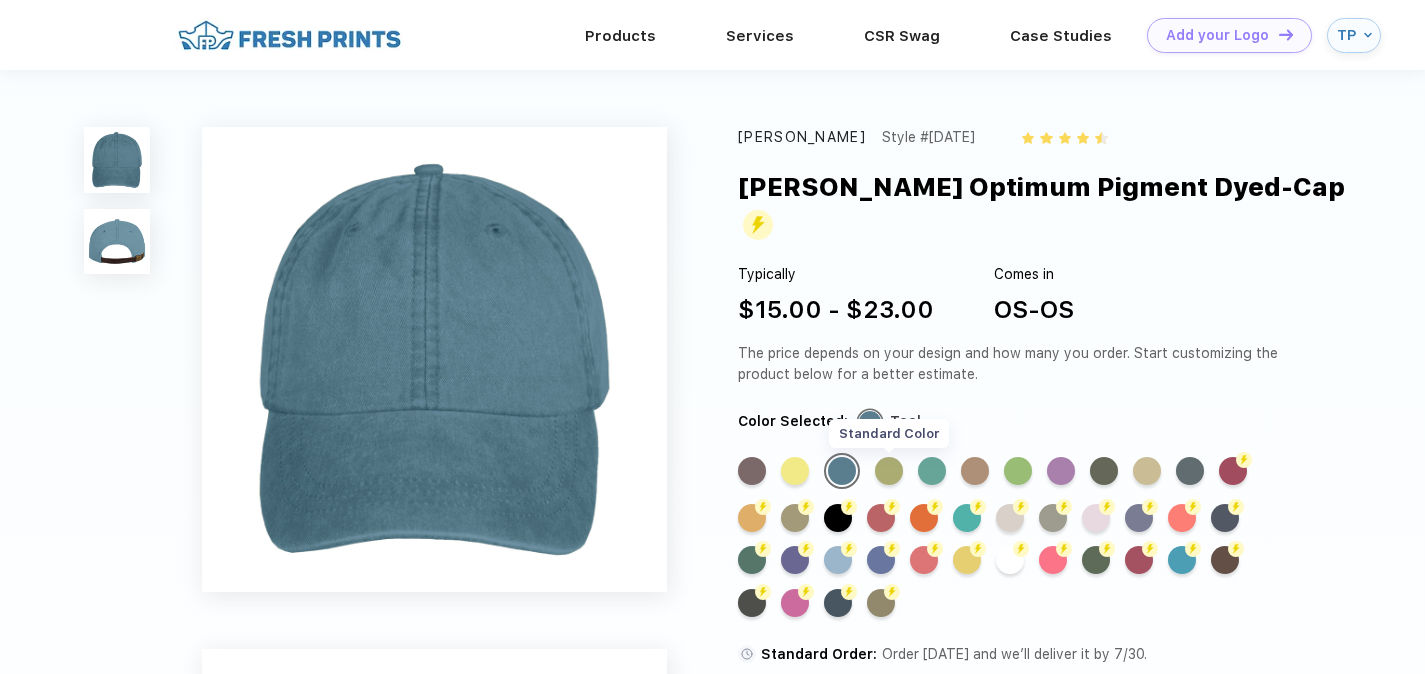 click on "Standard Color" at bounding box center (889, 471) 